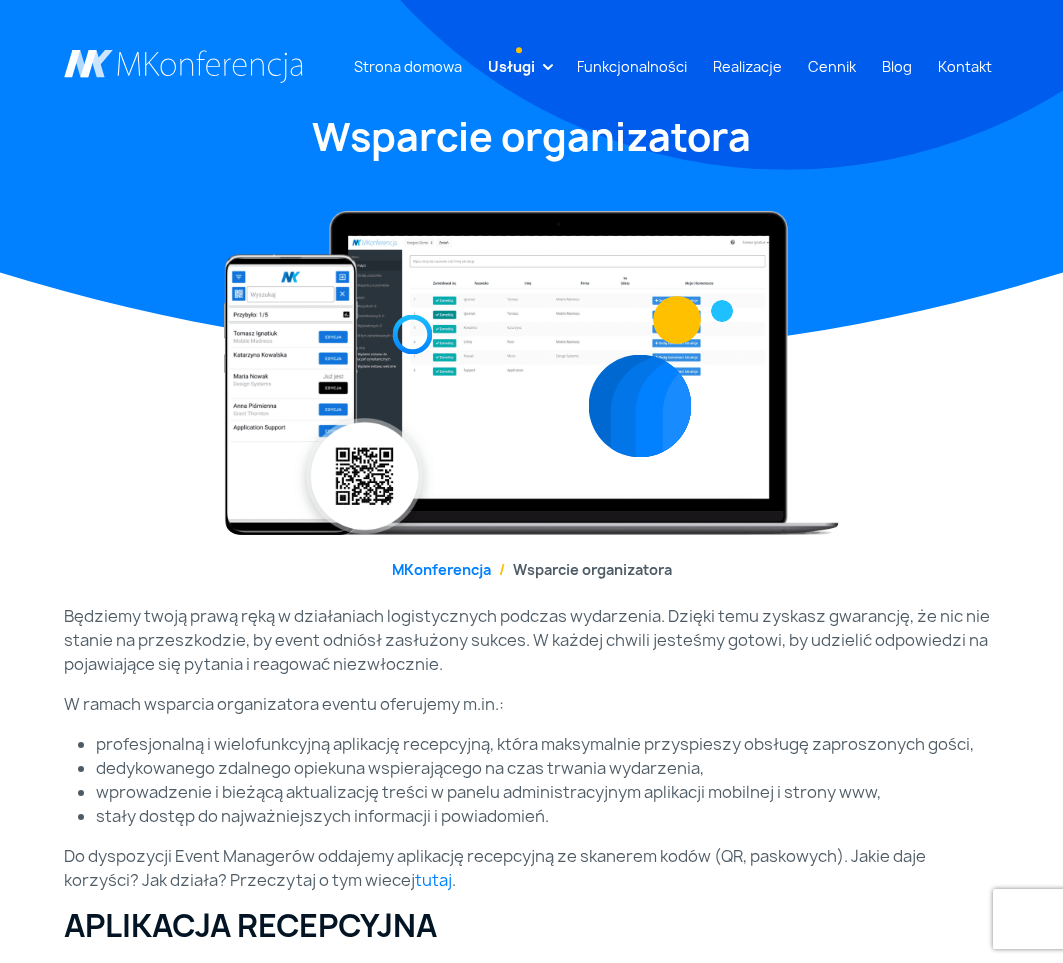 scroll, scrollTop: 0, scrollLeft: 0, axis: both 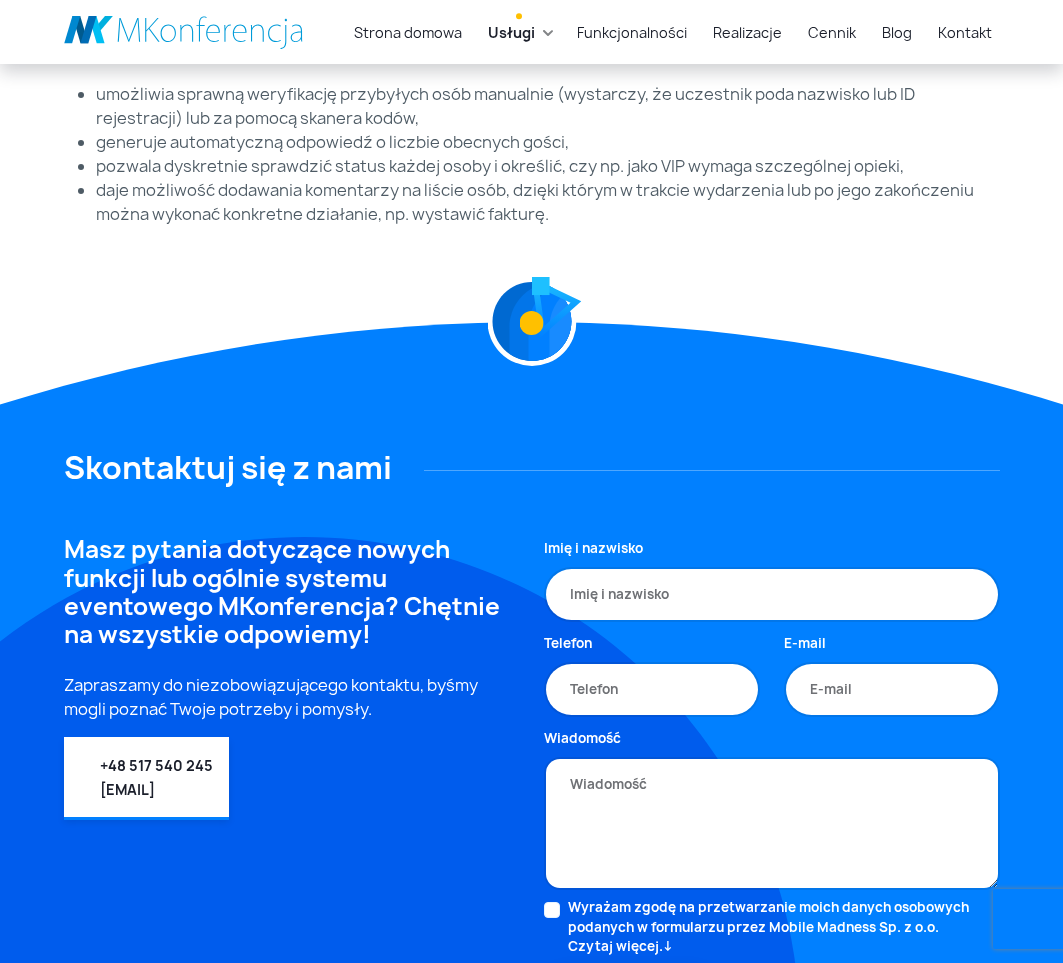 click on "Strona domowa
Usługi
Aplikacja mobilna
Strona WWW
Rejestracja/Sprzedaż biletów" at bounding box center [531, 32] 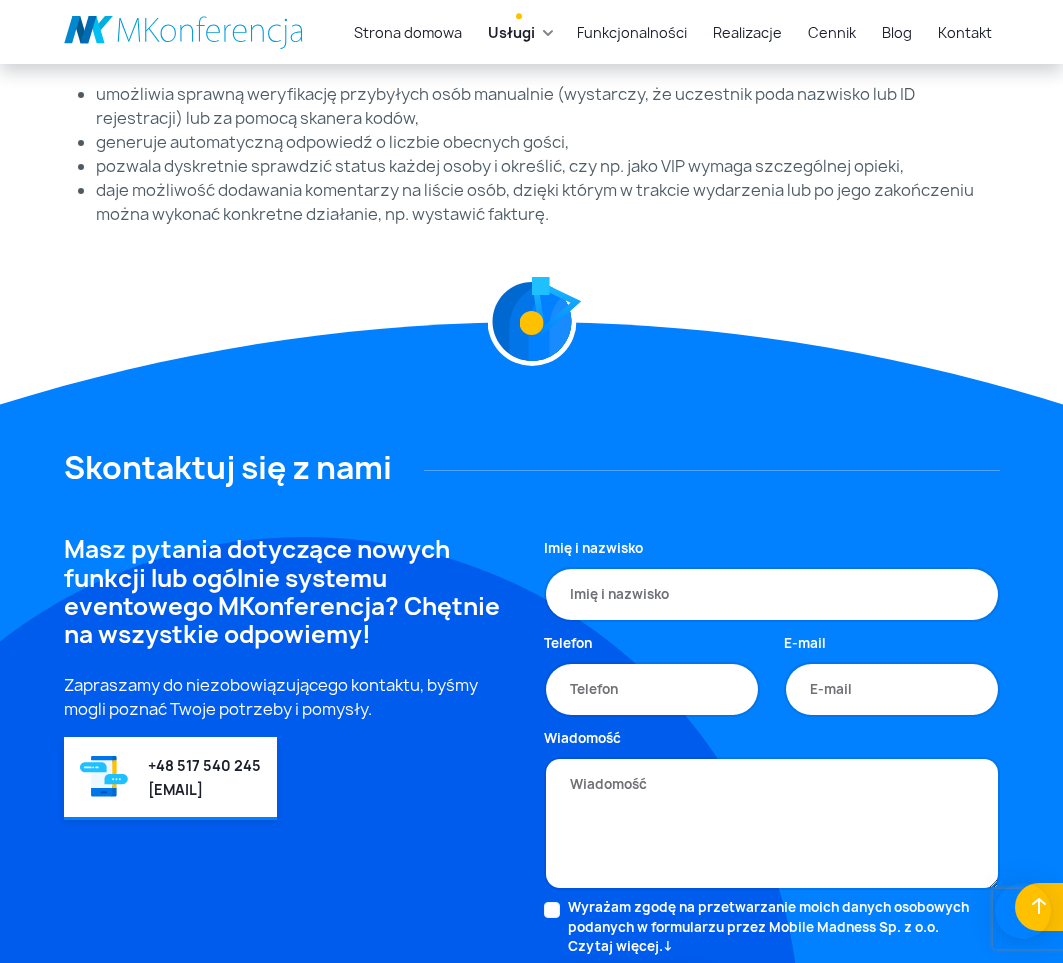 scroll, scrollTop: 1073, scrollLeft: 0, axis: vertical 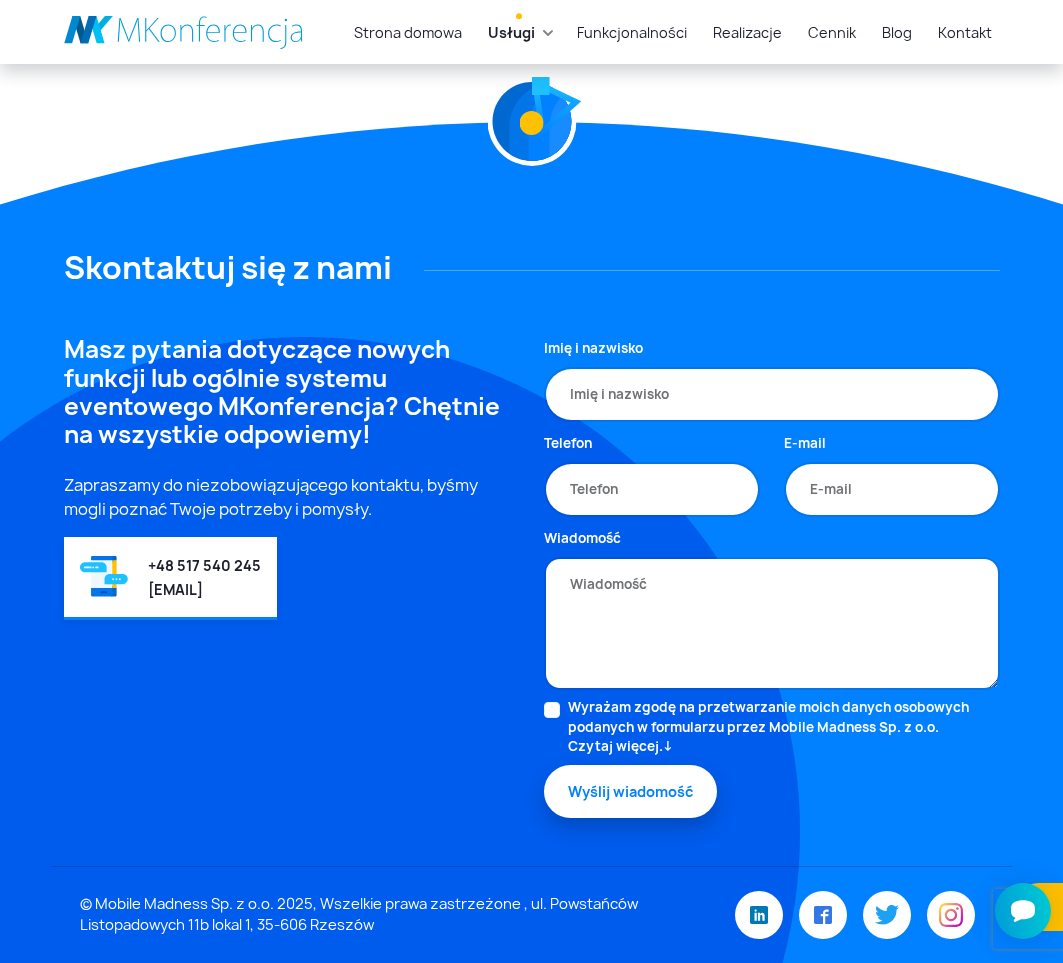 click on "Usługi" at bounding box center [511, 32] 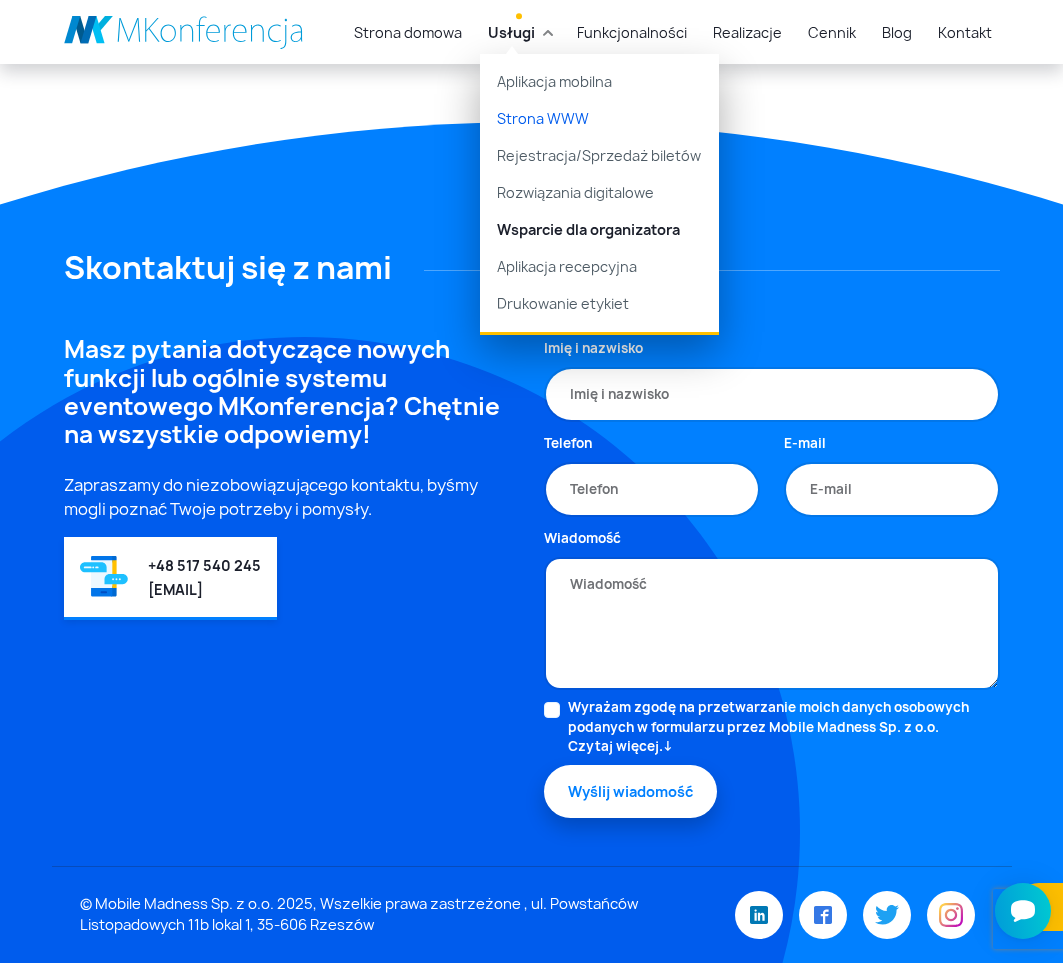click on "Strona WWW" at bounding box center (599, 118) 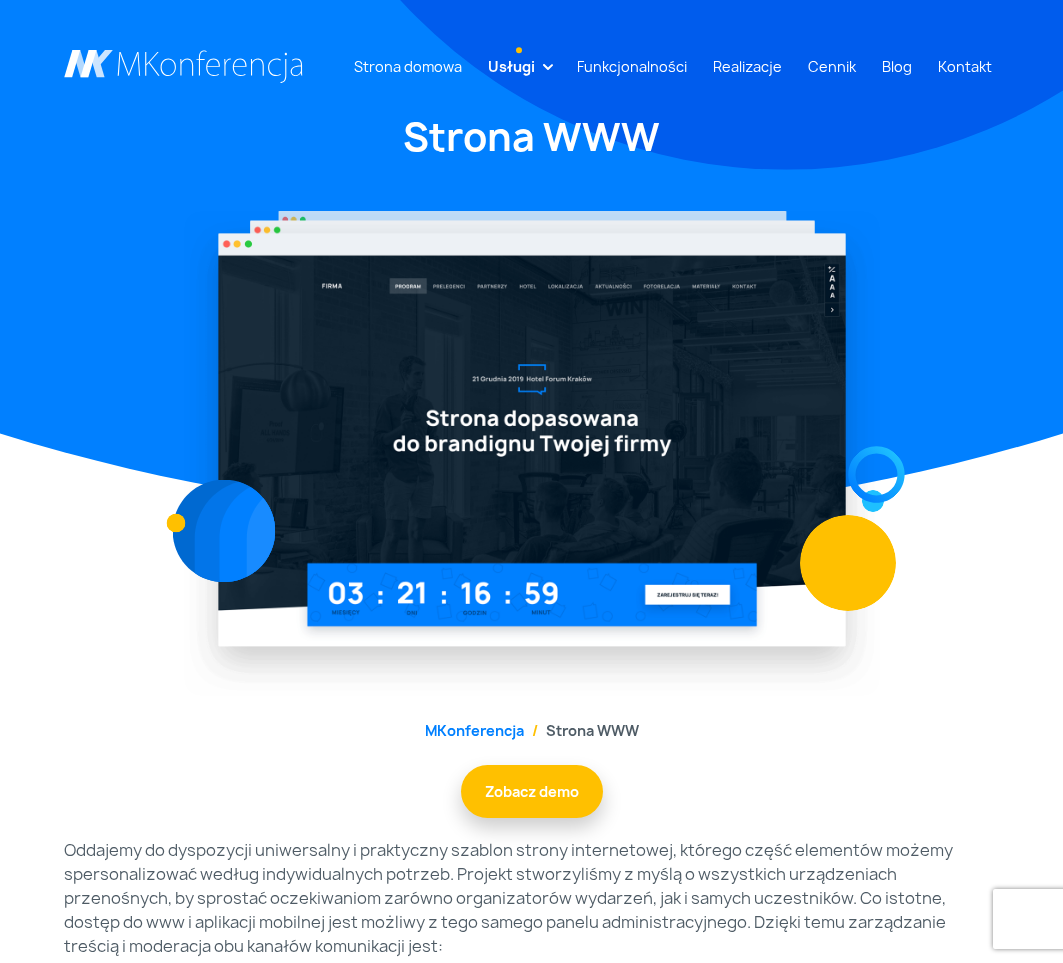 scroll, scrollTop: 0, scrollLeft: 0, axis: both 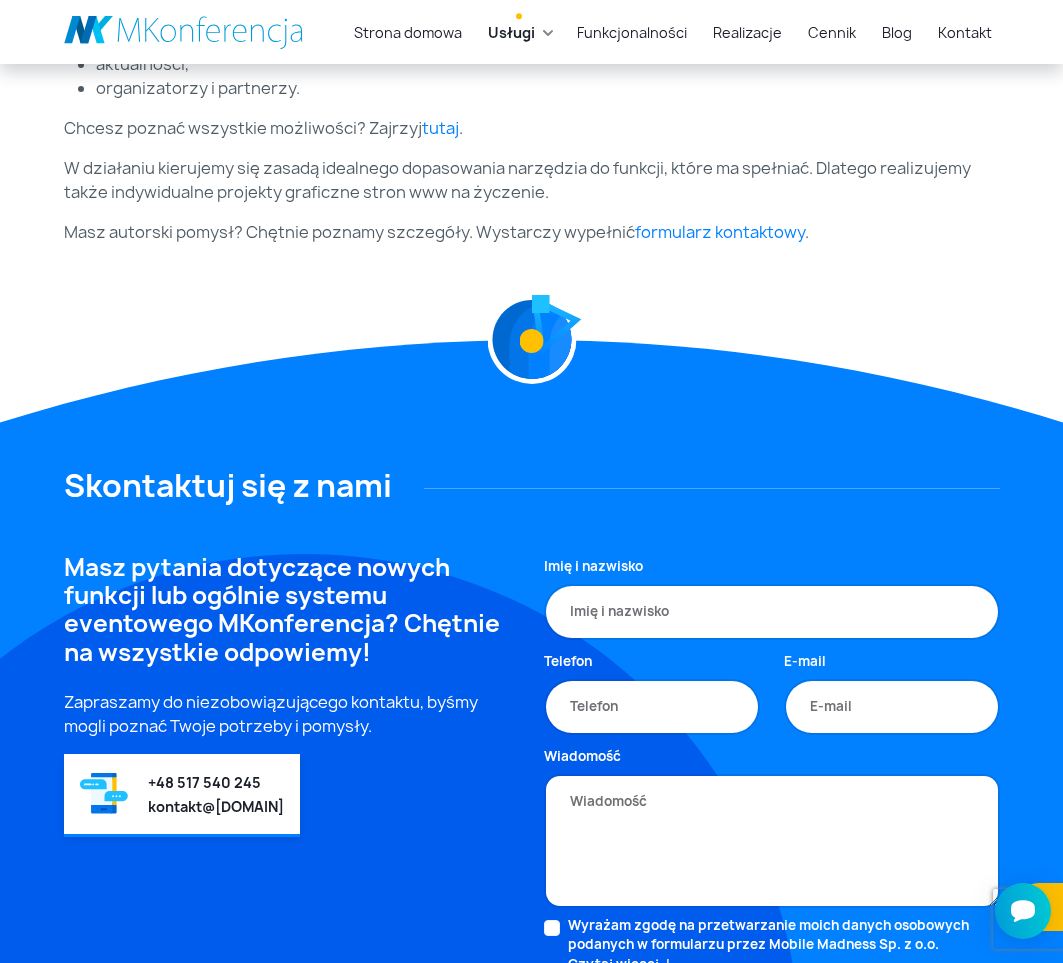 click on "Usługi" at bounding box center [511, 32] 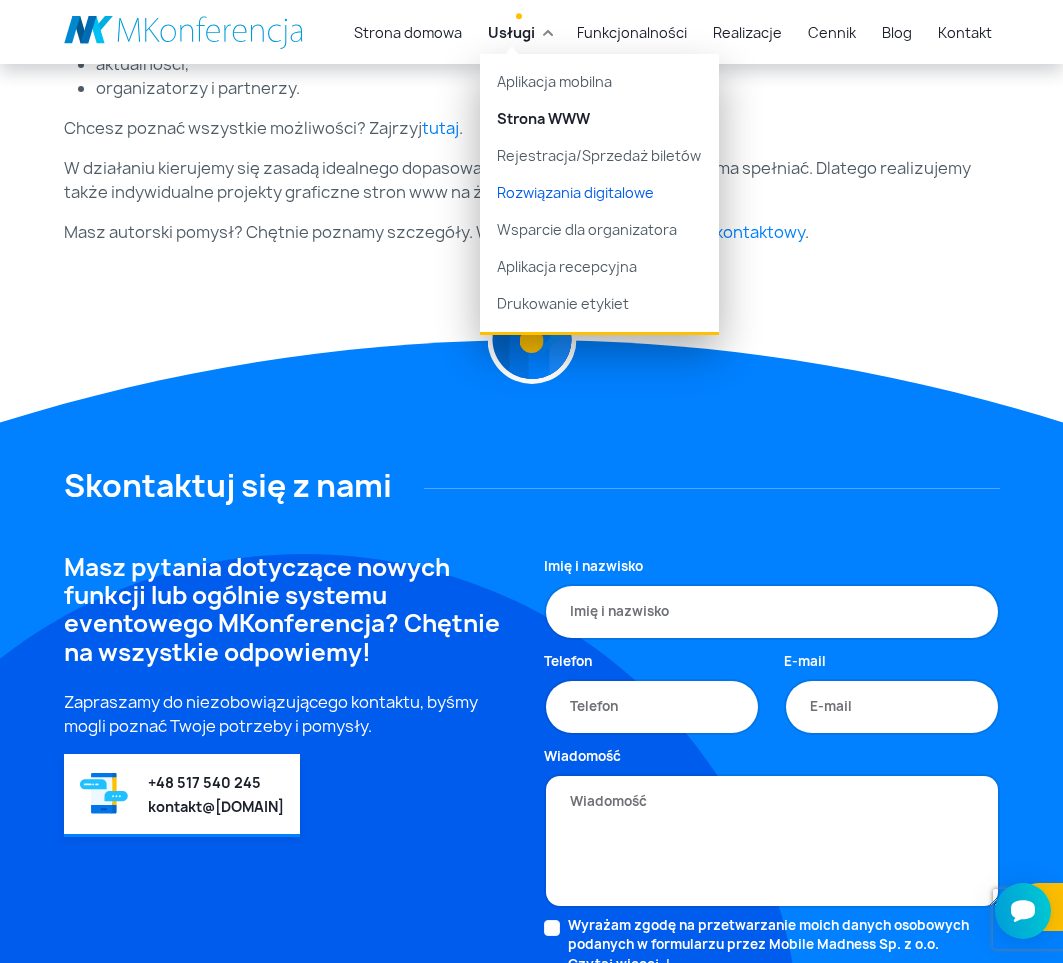 click on "Rozwiązania digitalowe" at bounding box center (599, 192) 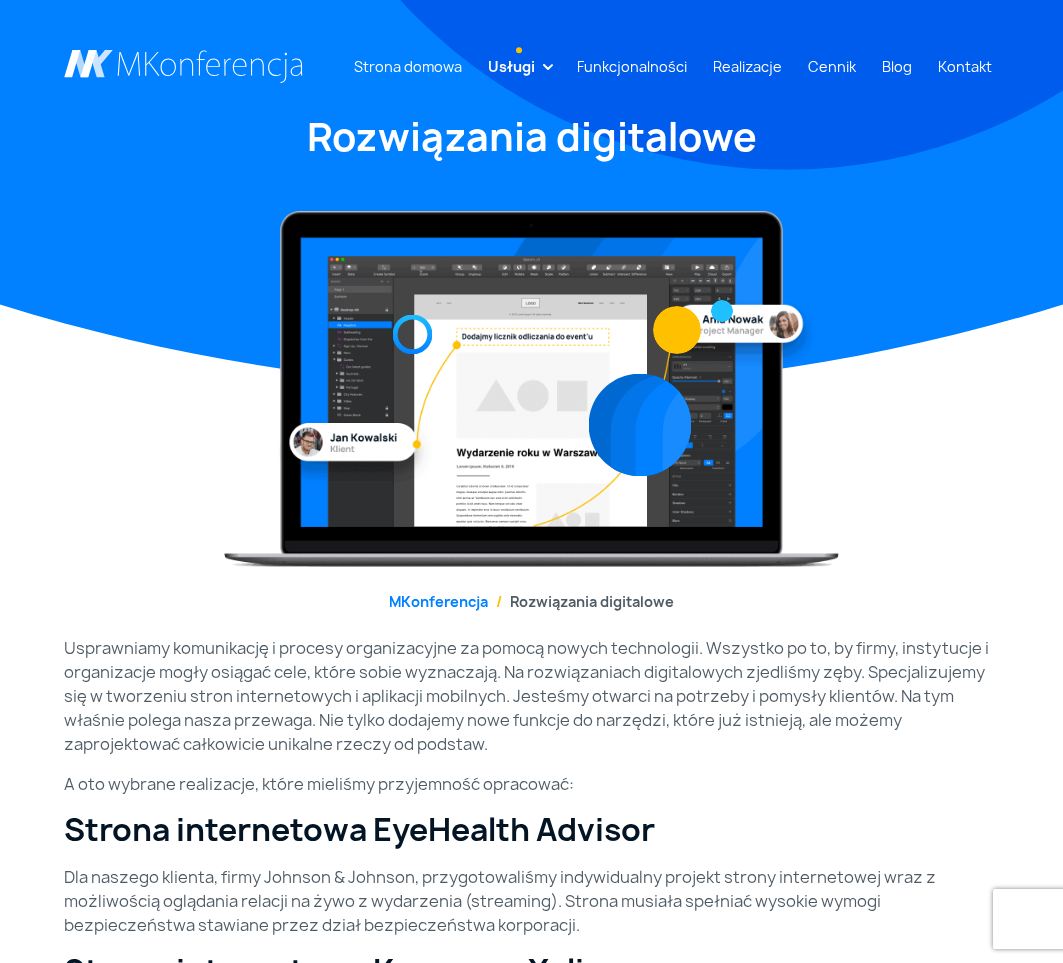 scroll, scrollTop: 0, scrollLeft: 0, axis: both 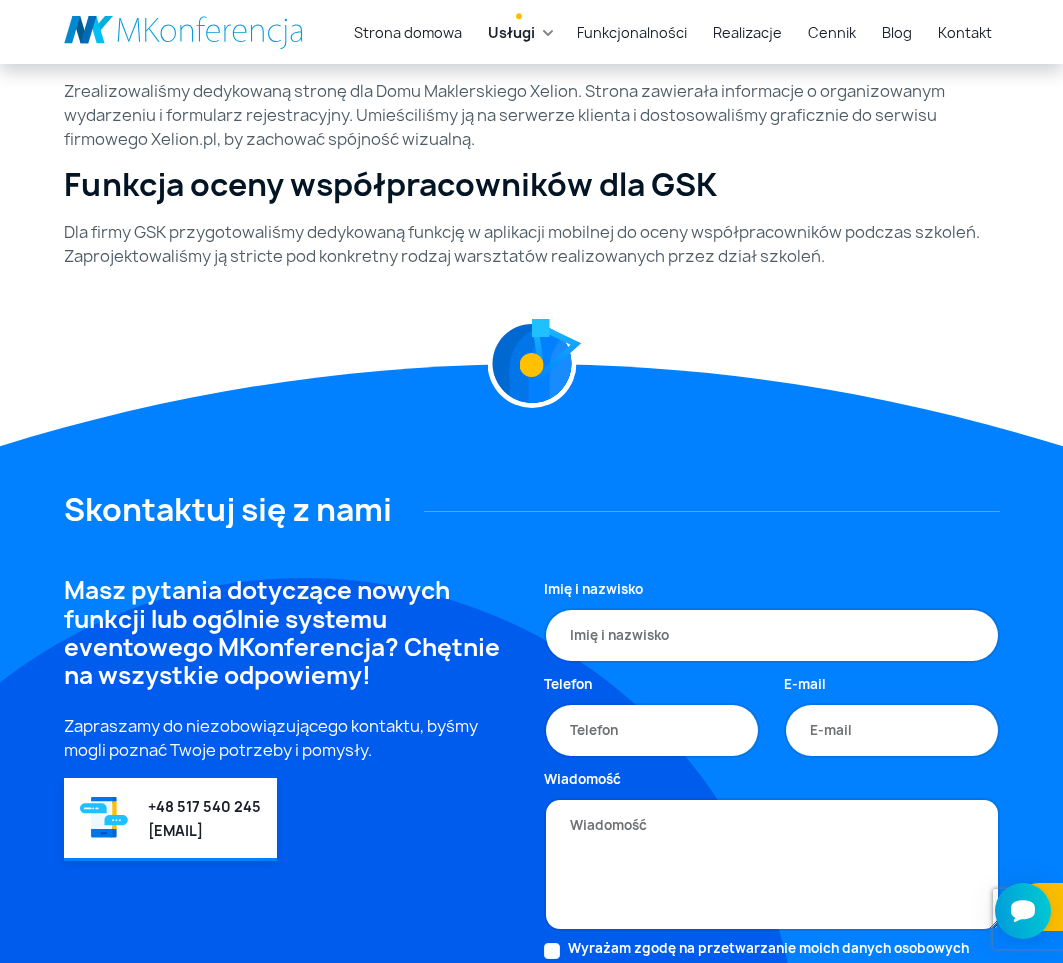 click on "Usługi" at bounding box center [511, 32] 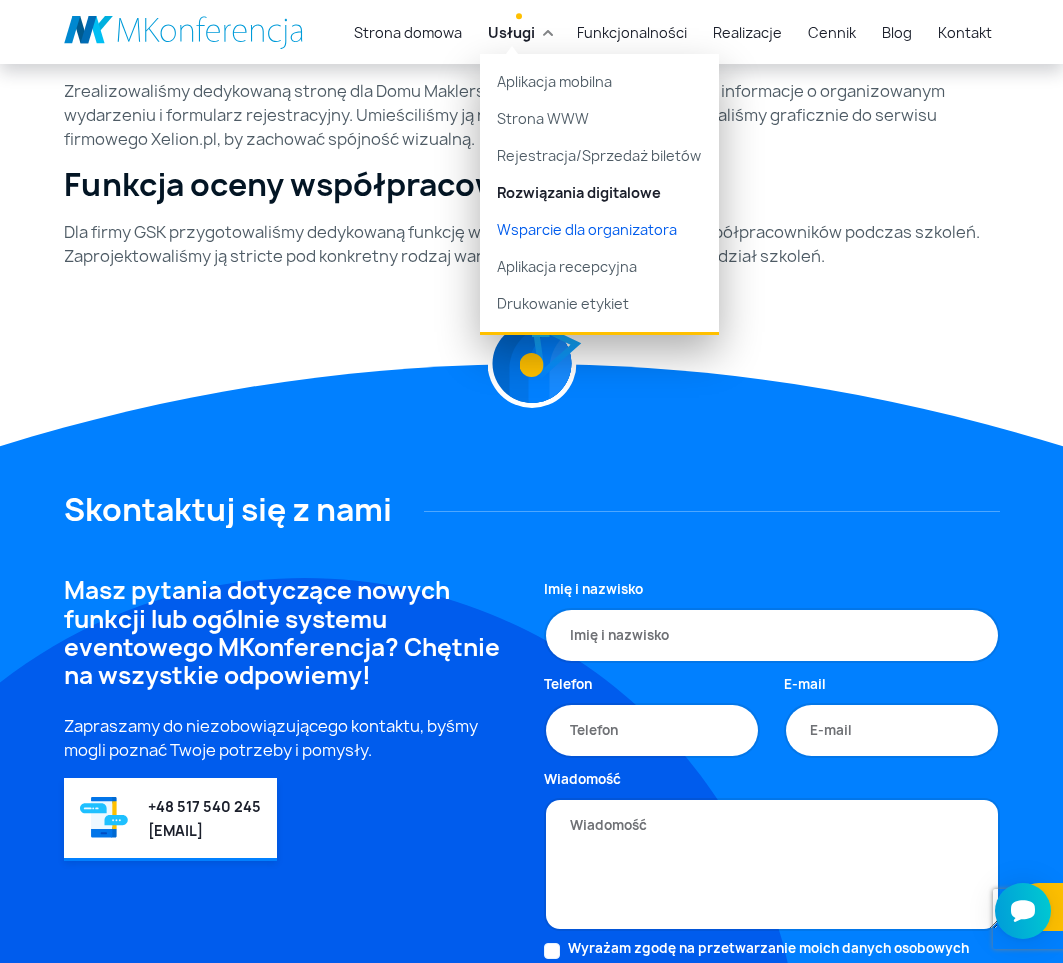 click on "Wsparcie dla organizatora" at bounding box center (599, 229) 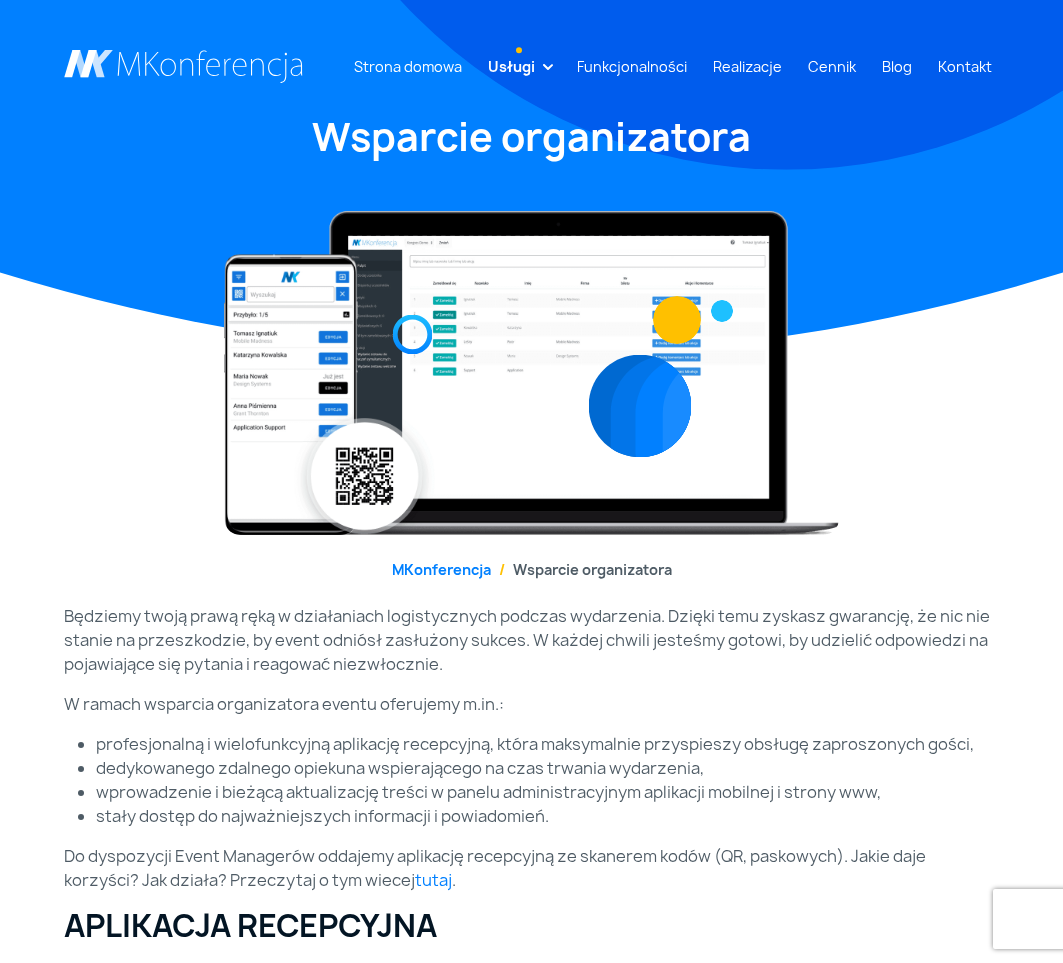 scroll, scrollTop: 0, scrollLeft: 0, axis: both 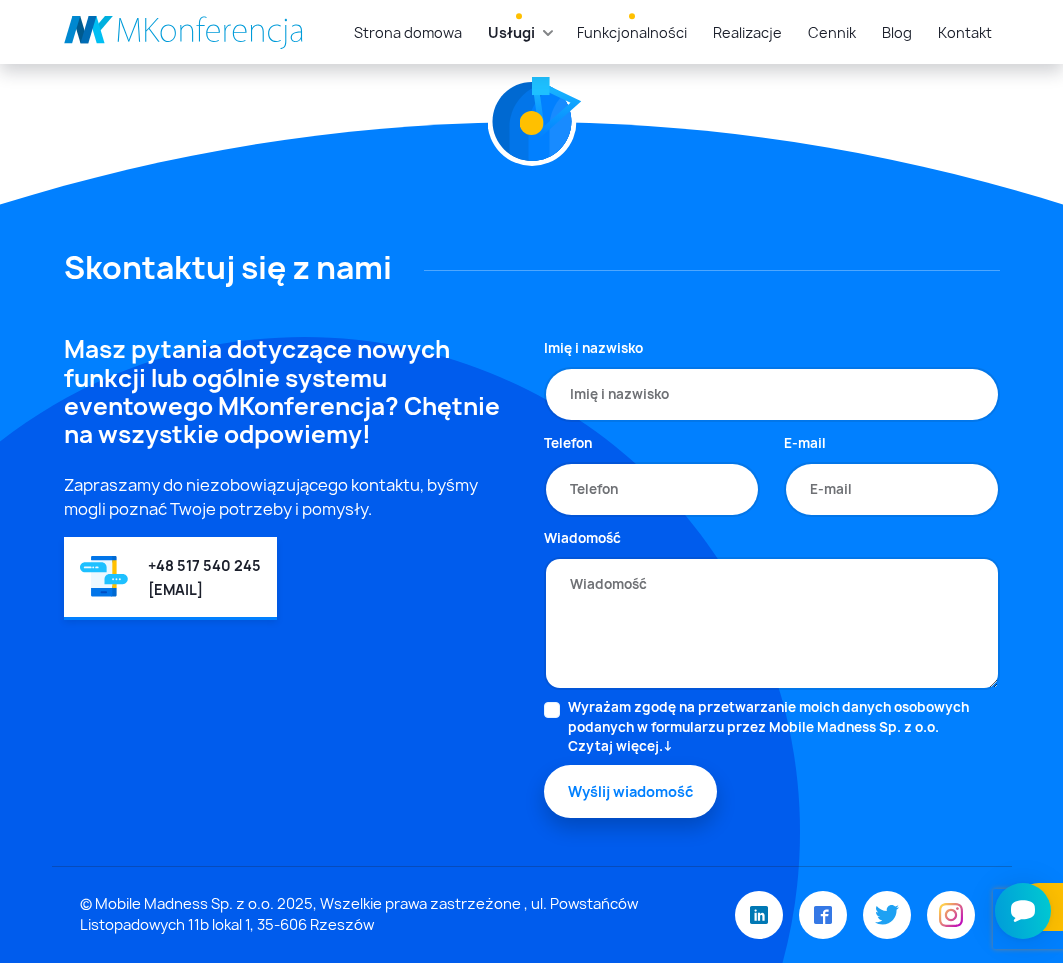 click on "Funkcjonalności" at bounding box center (632, 32) 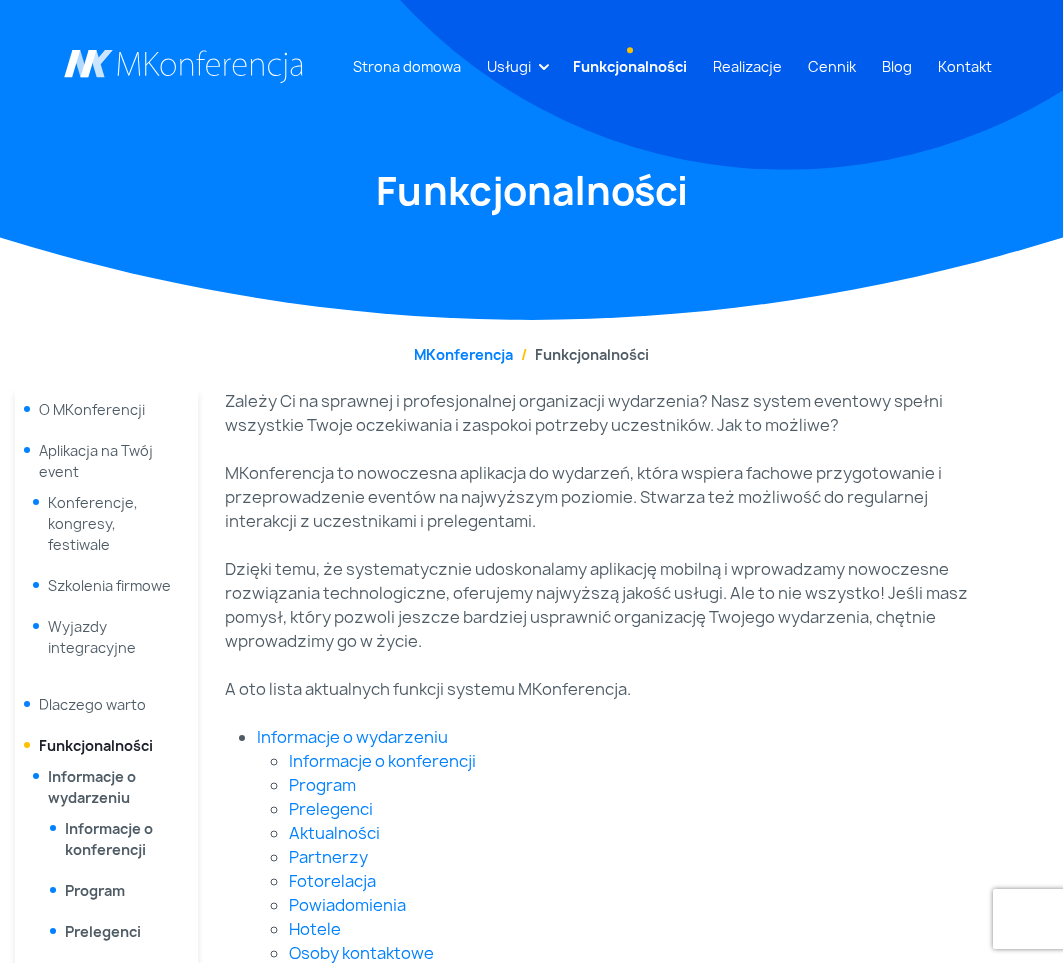 scroll, scrollTop: 0, scrollLeft: 0, axis: both 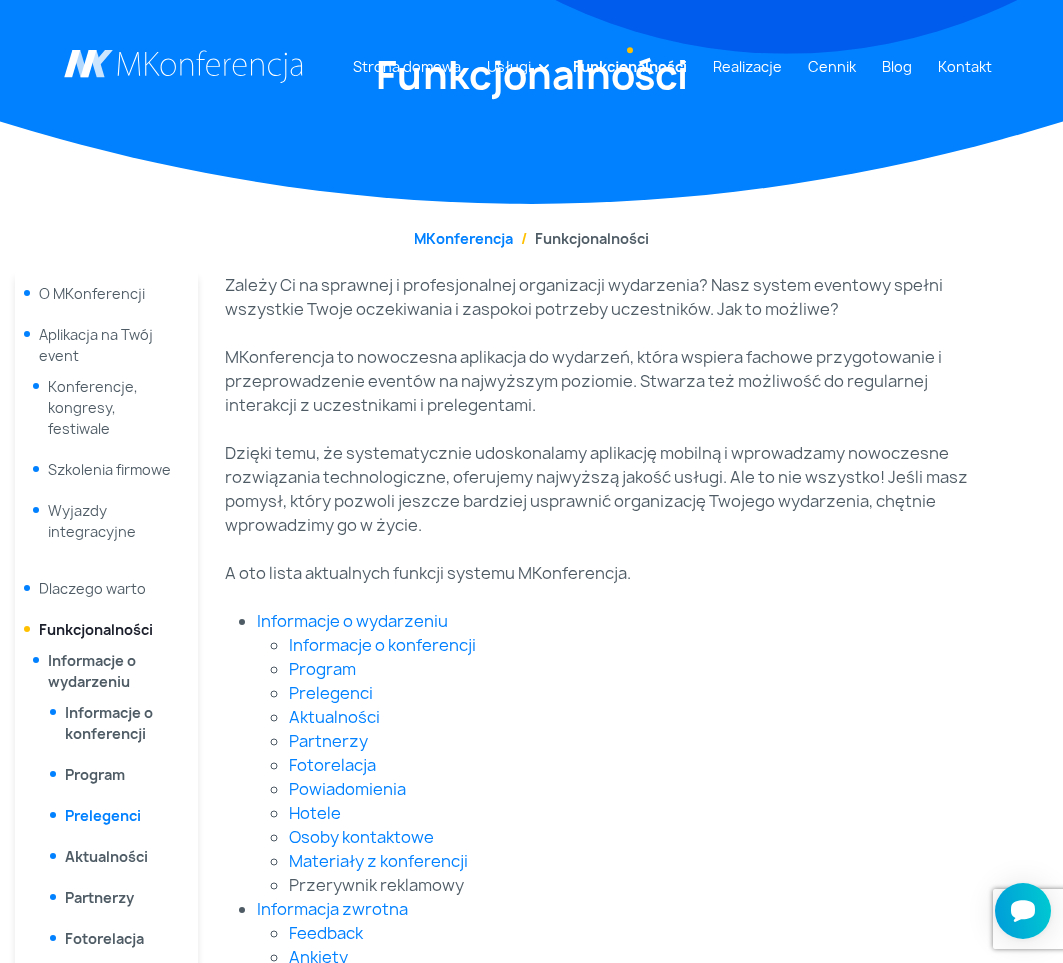 click on "Prelegenci" at bounding box center [103, 815] 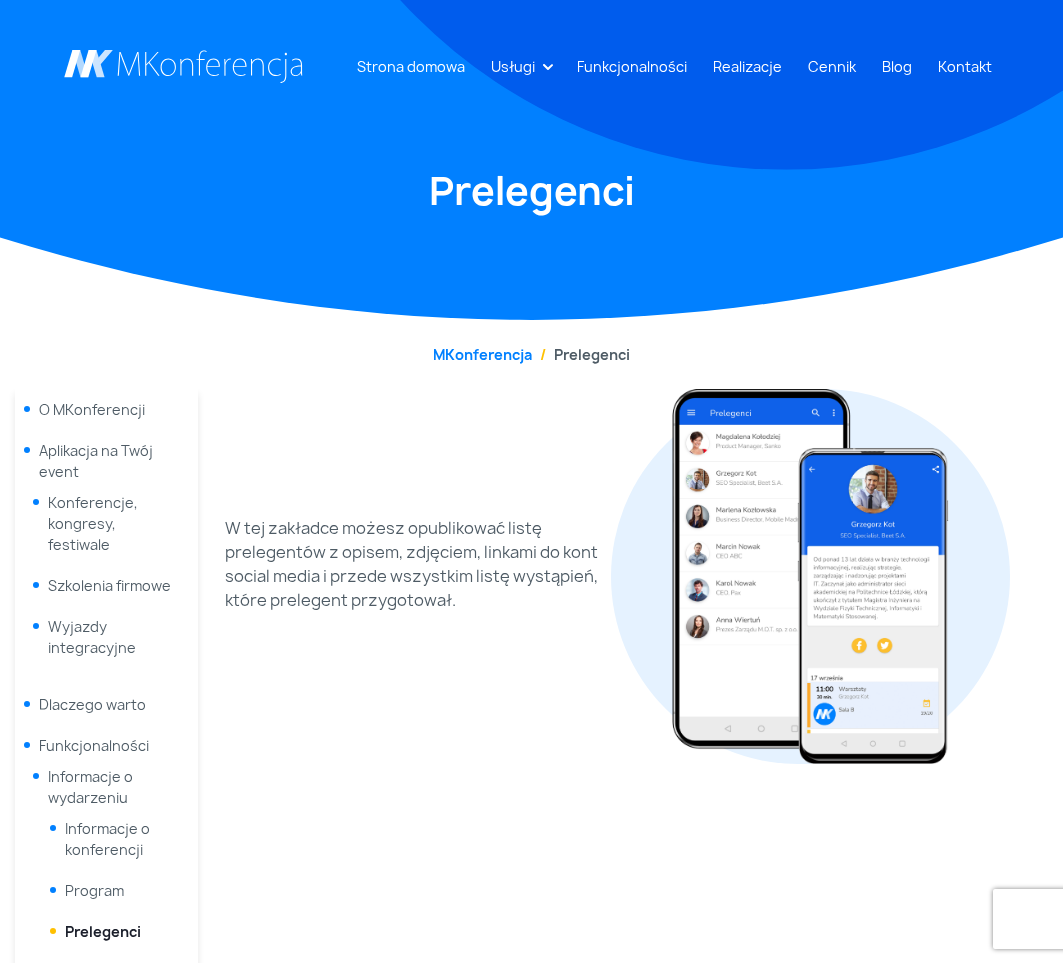 scroll, scrollTop: 0, scrollLeft: 0, axis: both 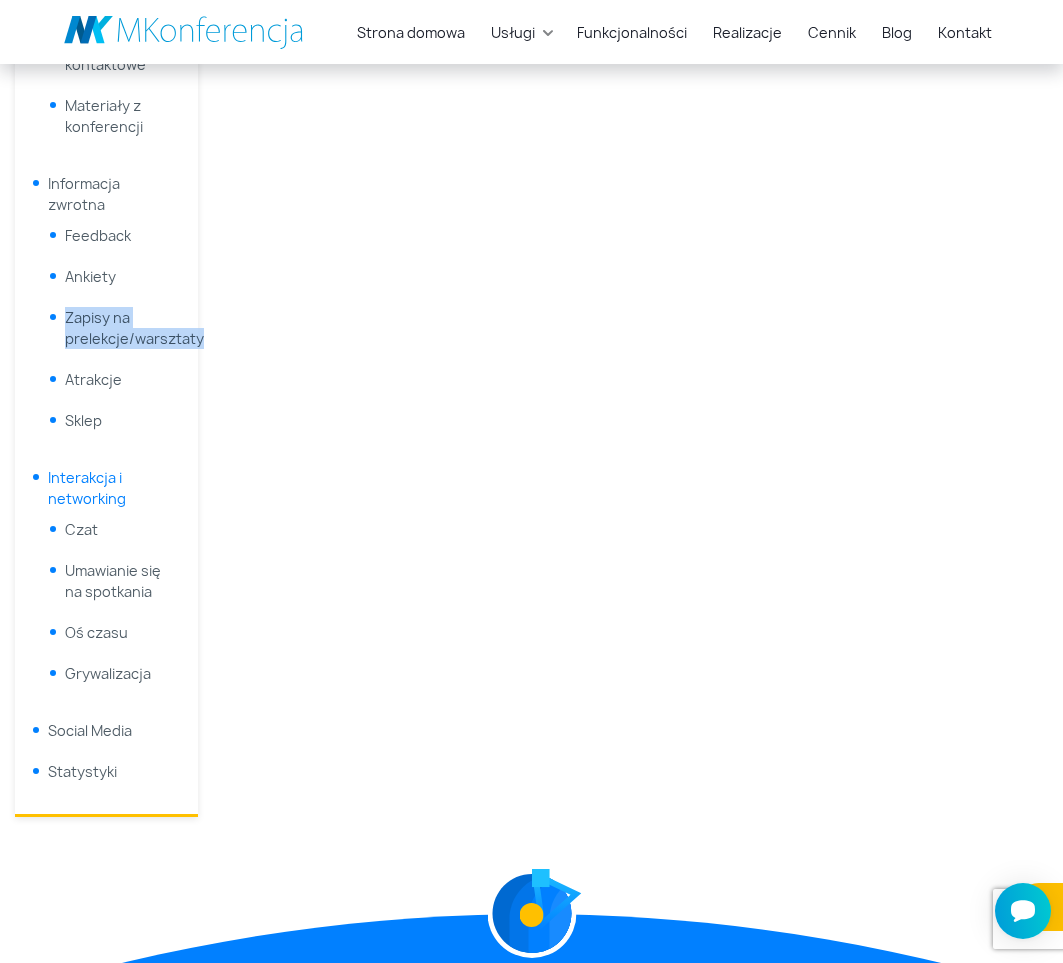 click on "Interakcja i networking" at bounding box center (87, 488) 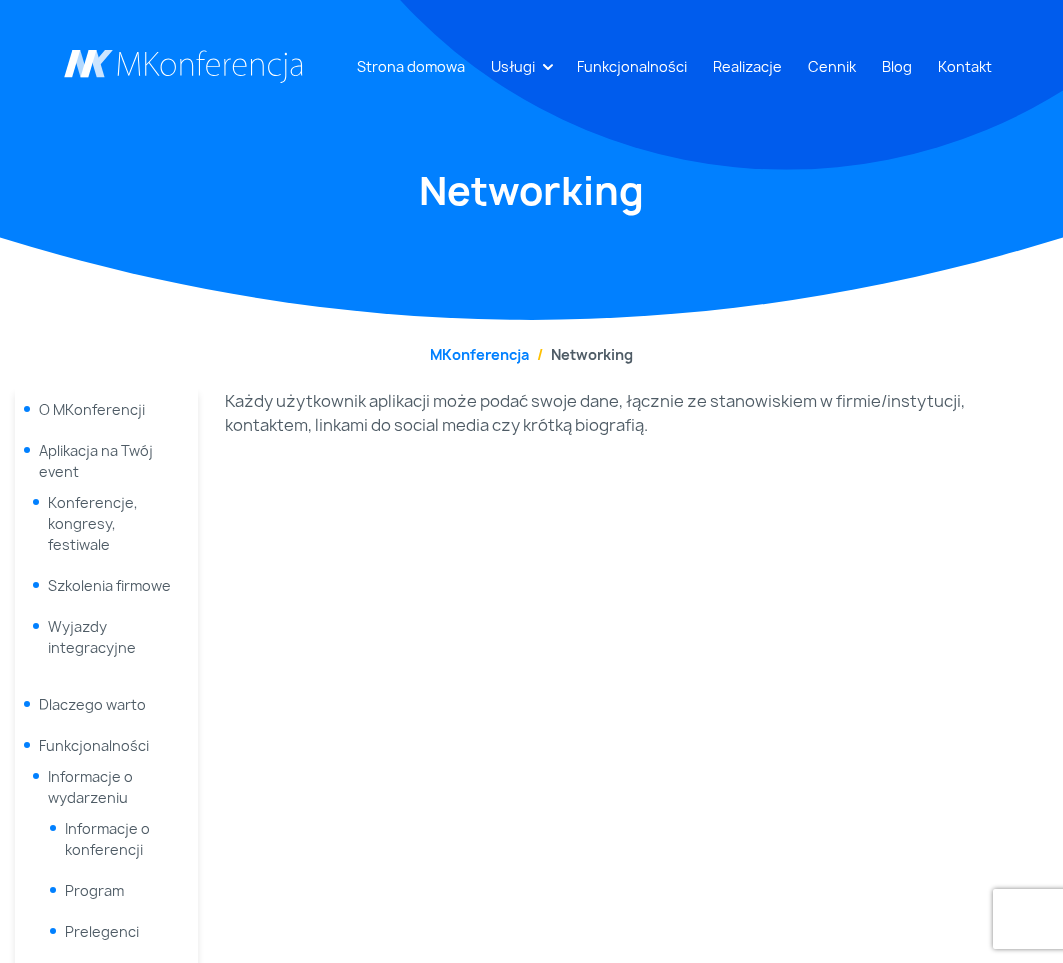 scroll, scrollTop: 0, scrollLeft: 0, axis: both 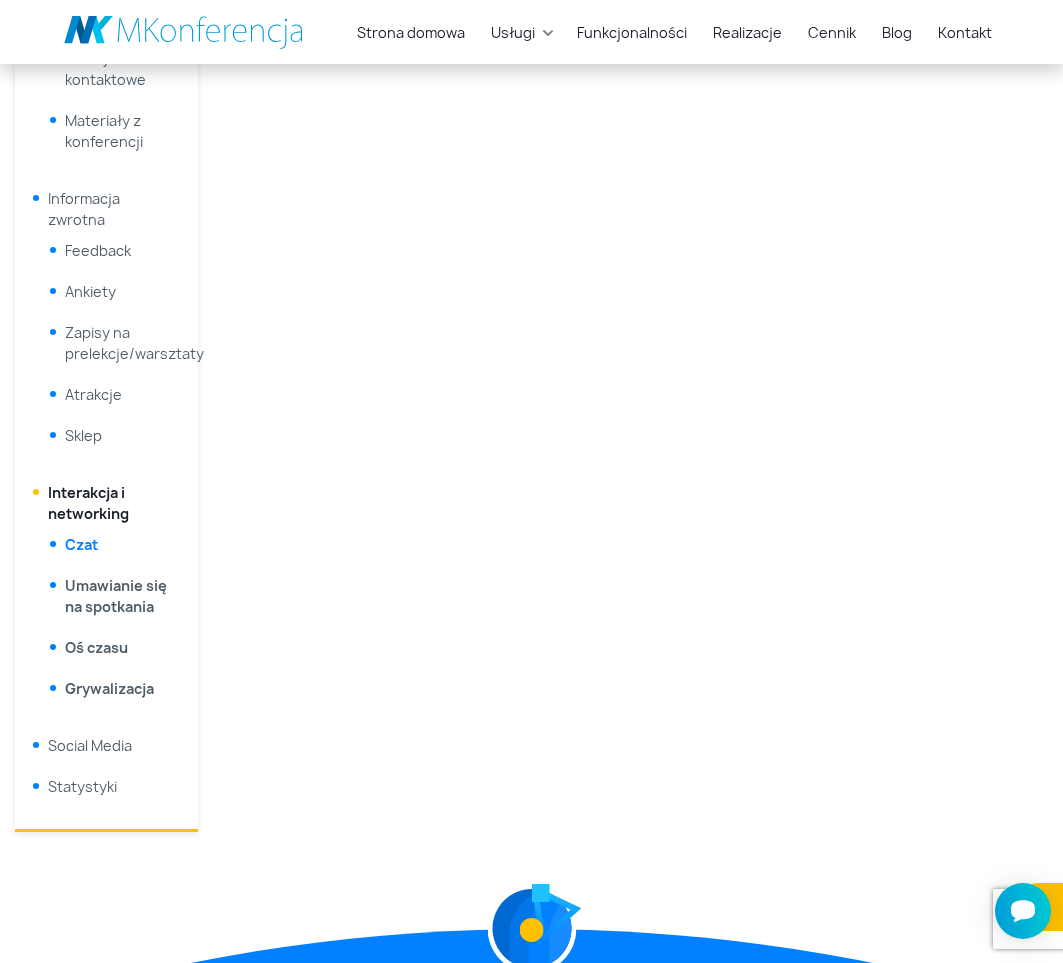 click on "Czat" at bounding box center (81, 544) 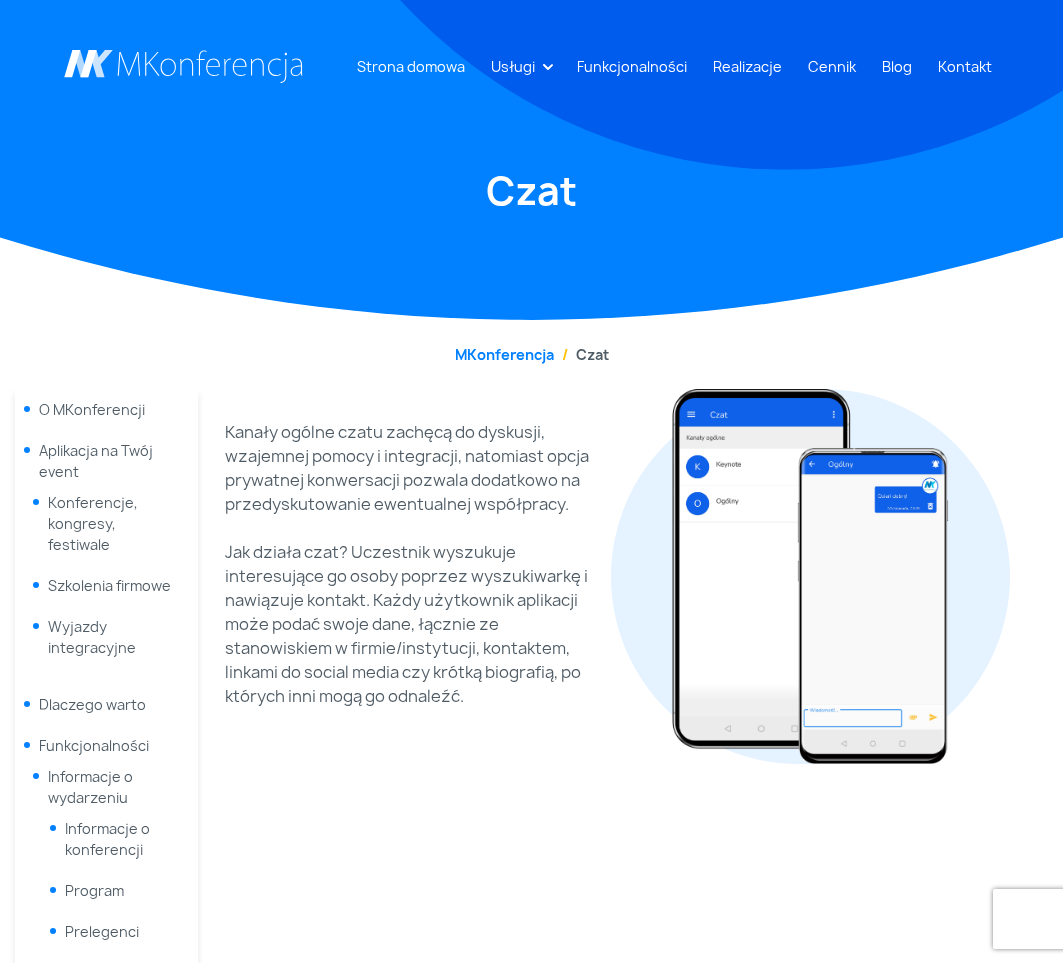 scroll, scrollTop: 0, scrollLeft: 0, axis: both 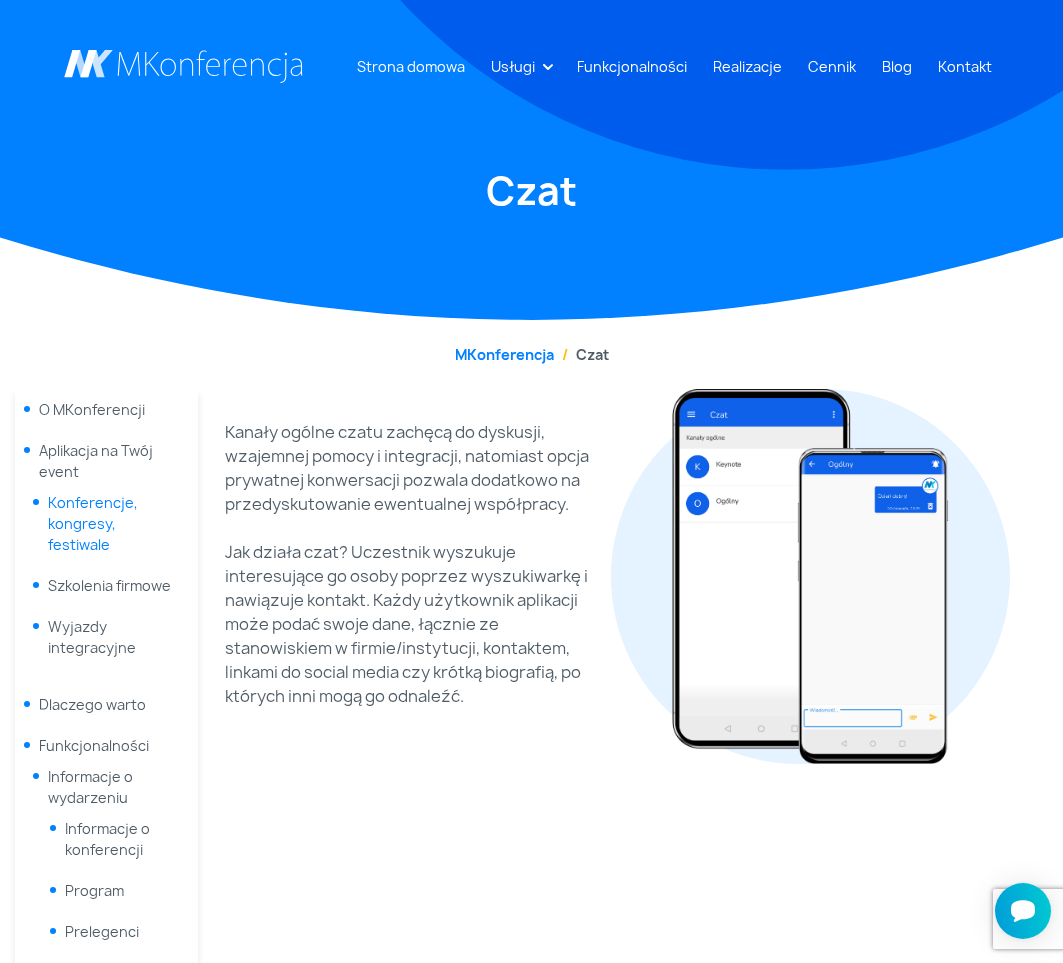 click on "Konferencje, kongresy, festiwale" at bounding box center (93, 523) 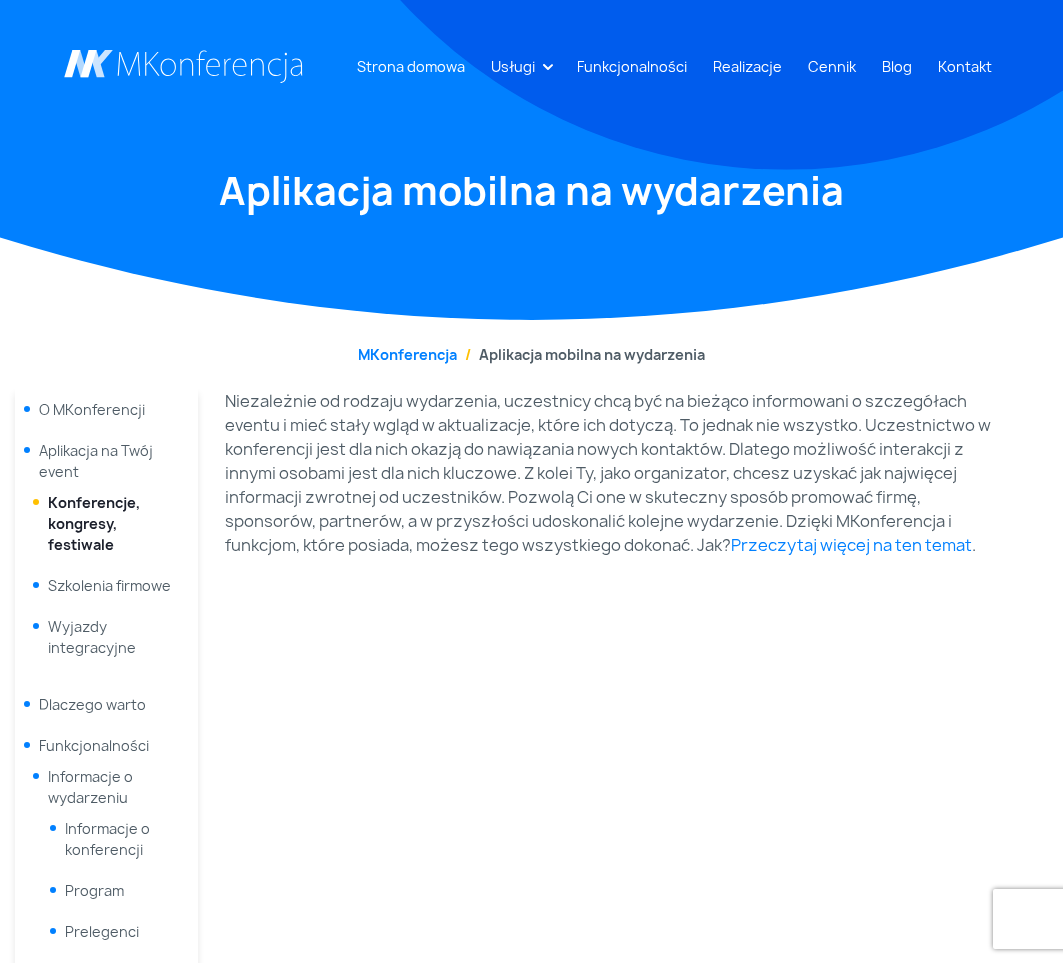 scroll, scrollTop: 0, scrollLeft: 0, axis: both 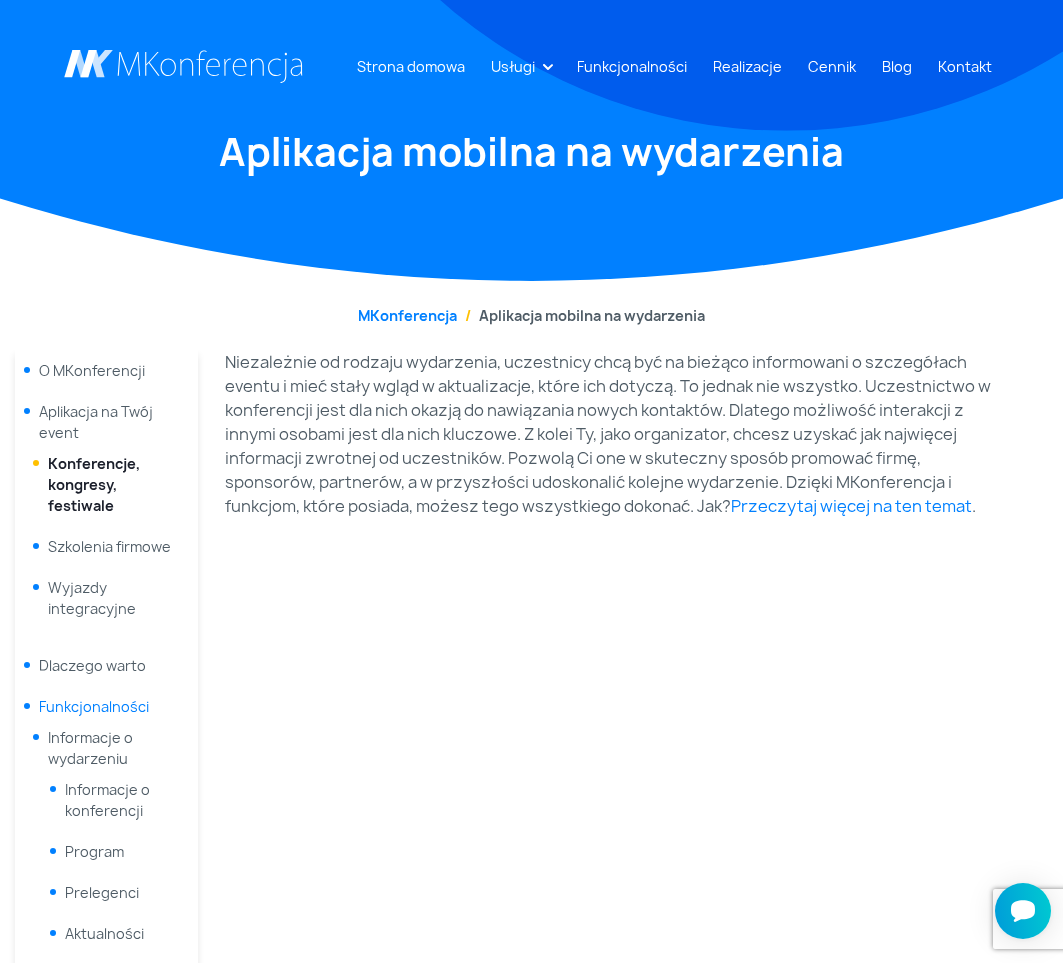 click on "Funkcjonalności" at bounding box center [94, 706] 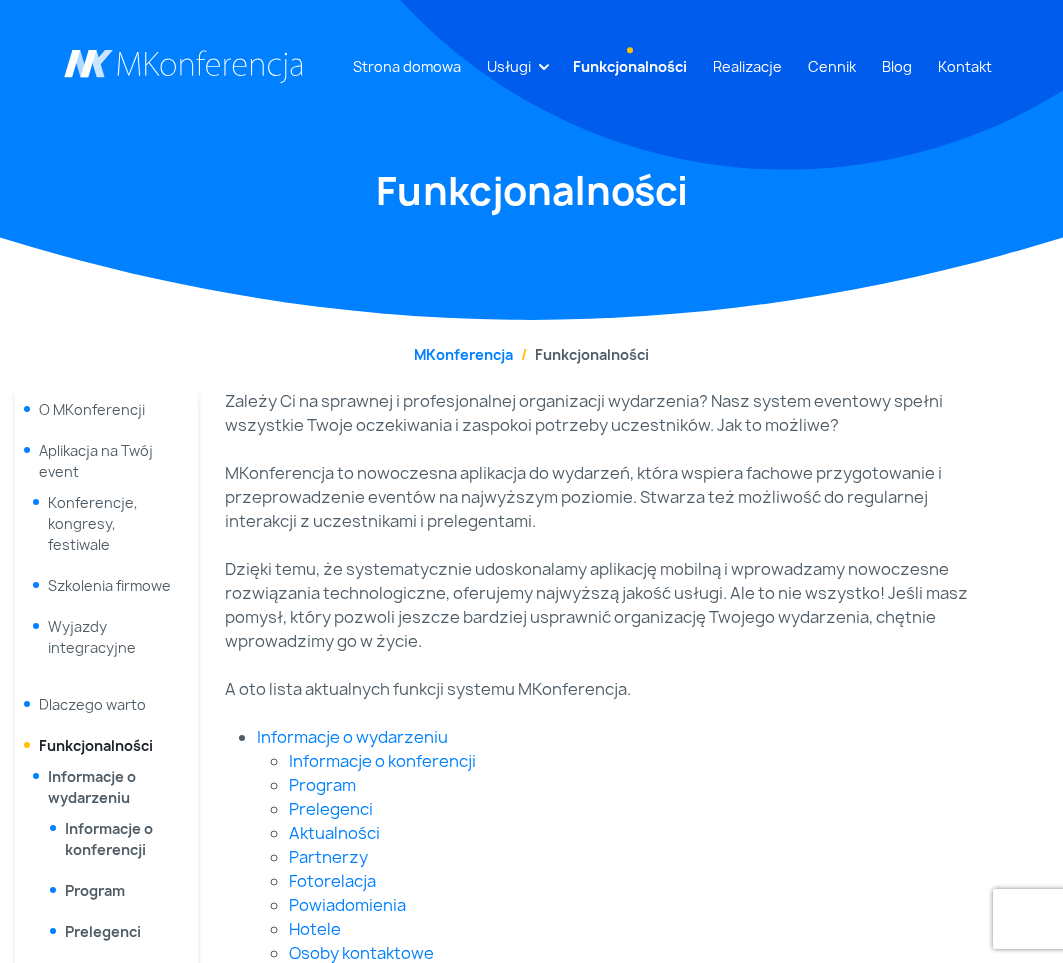 scroll, scrollTop: 0, scrollLeft: 0, axis: both 